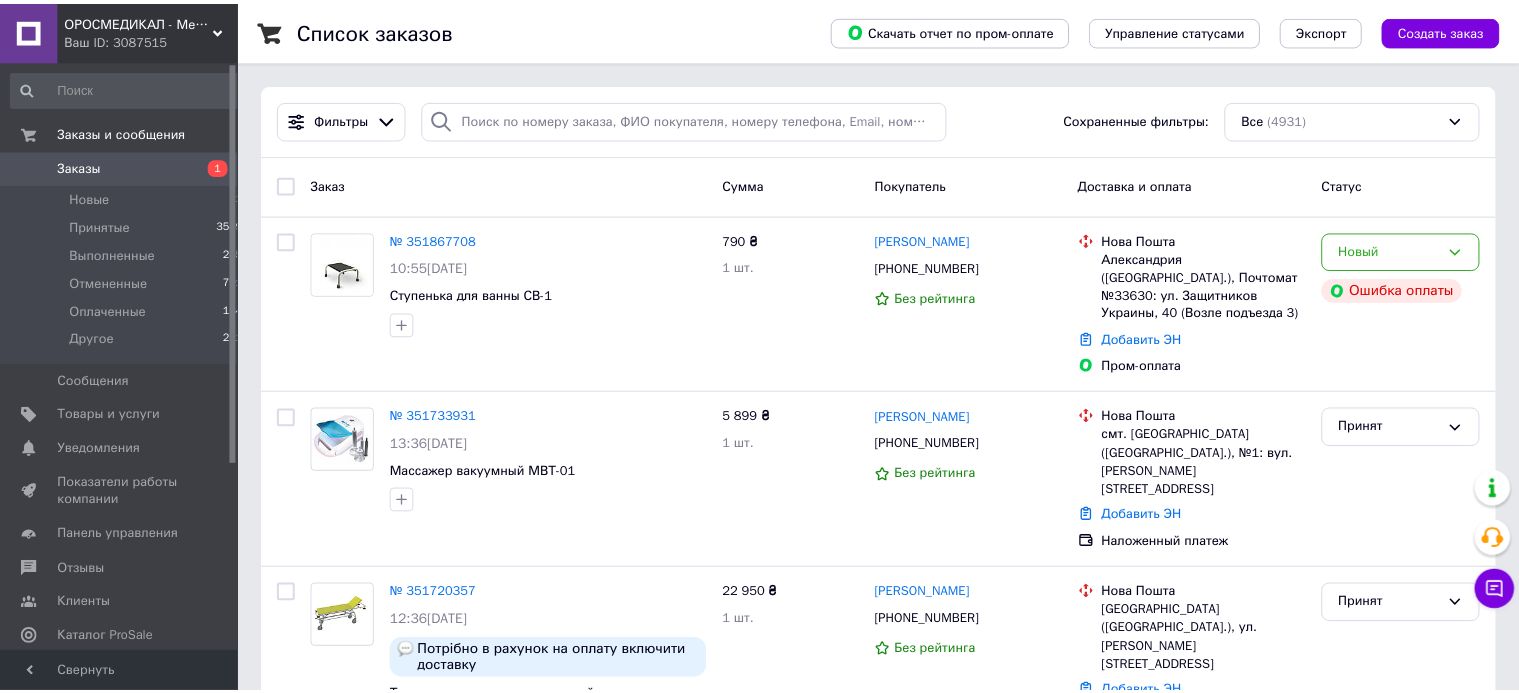 scroll, scrollTop: 0, scrollLeft: 0, axis: both 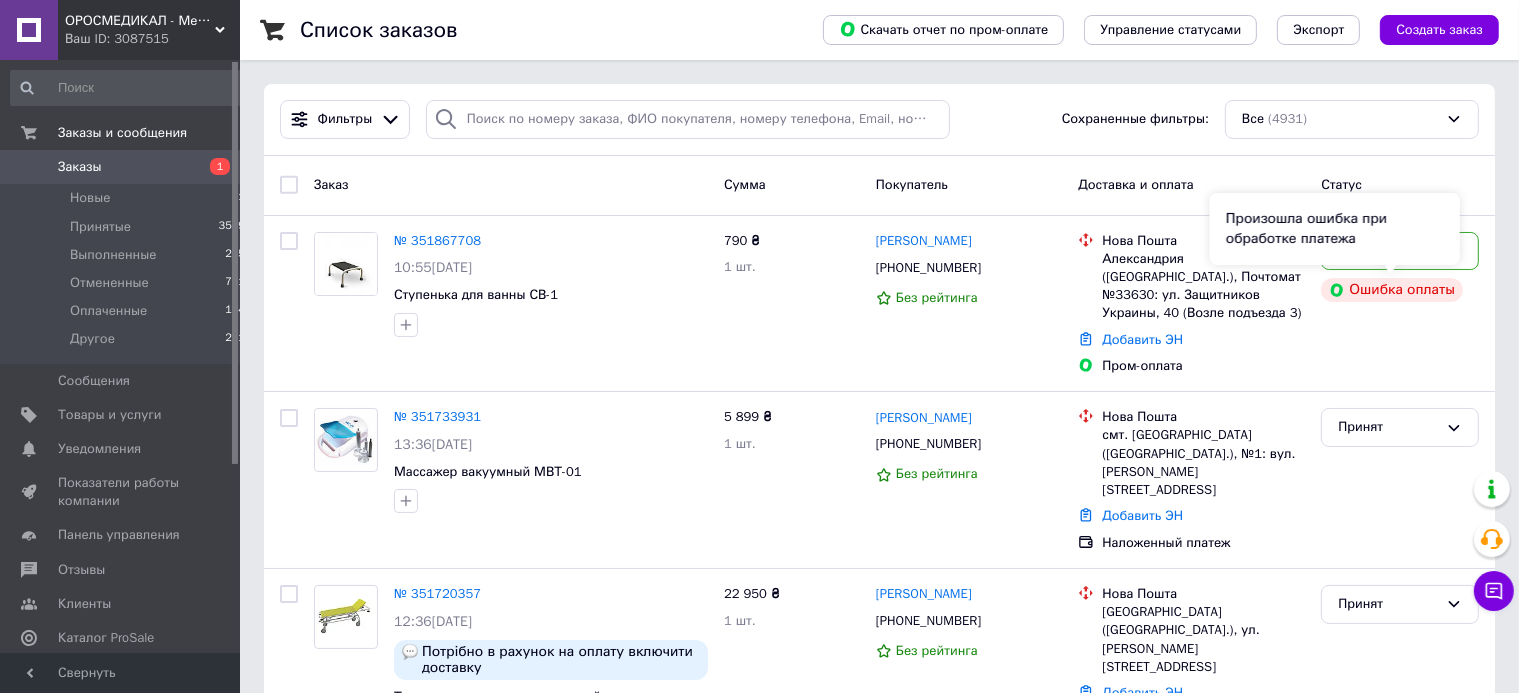 click on "Произошла ошибка при обработке платежа" at bounding box center (1335, 229) 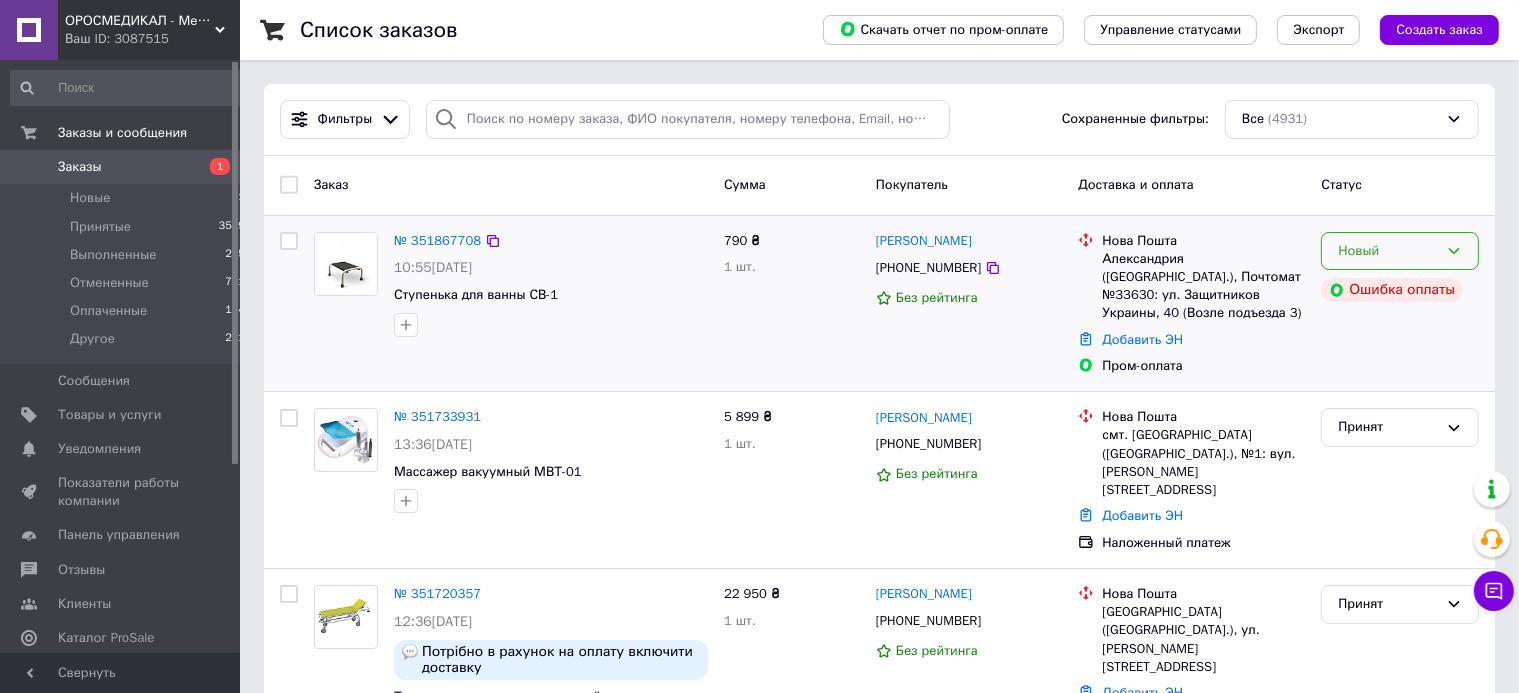 click 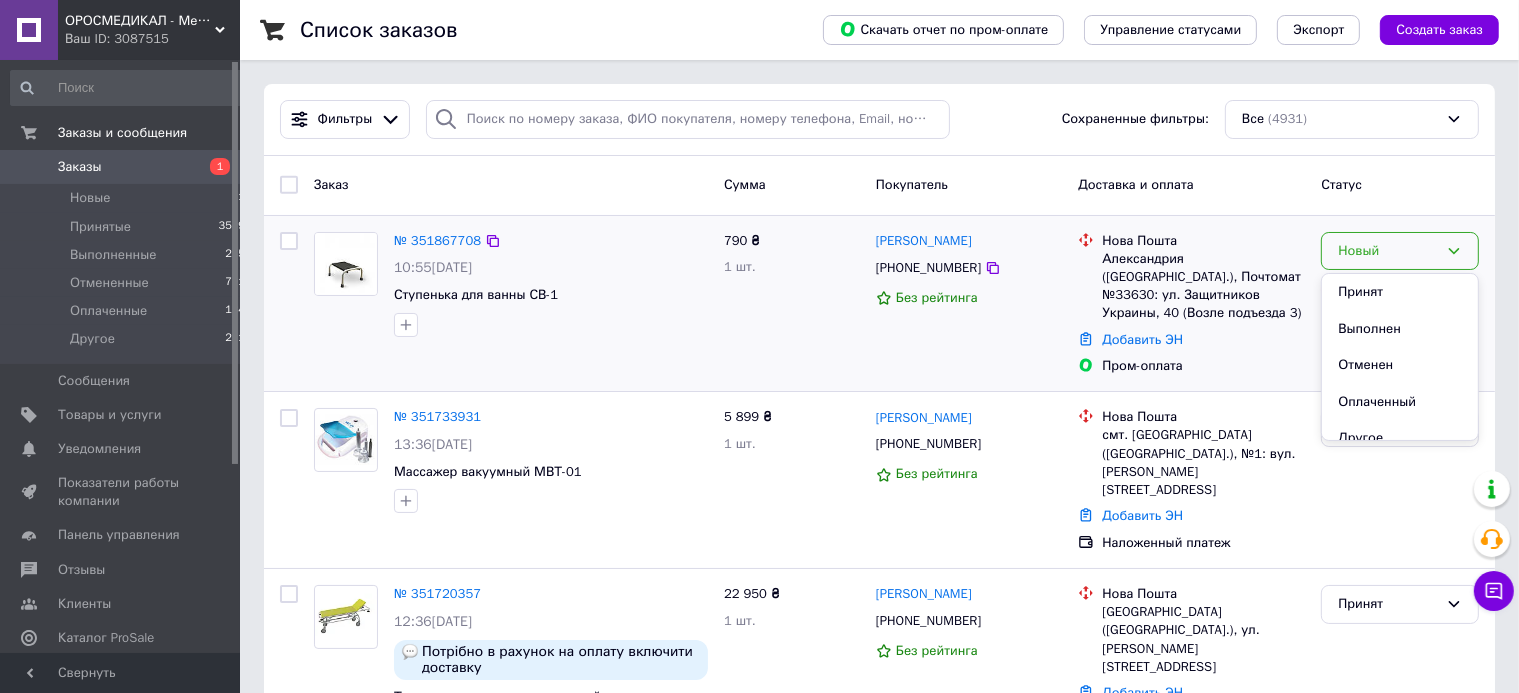 drag, startPoint x: 1433, startPoint y: 294, endPoint x: 1178, endPoint y: 293, distance: 255.00197 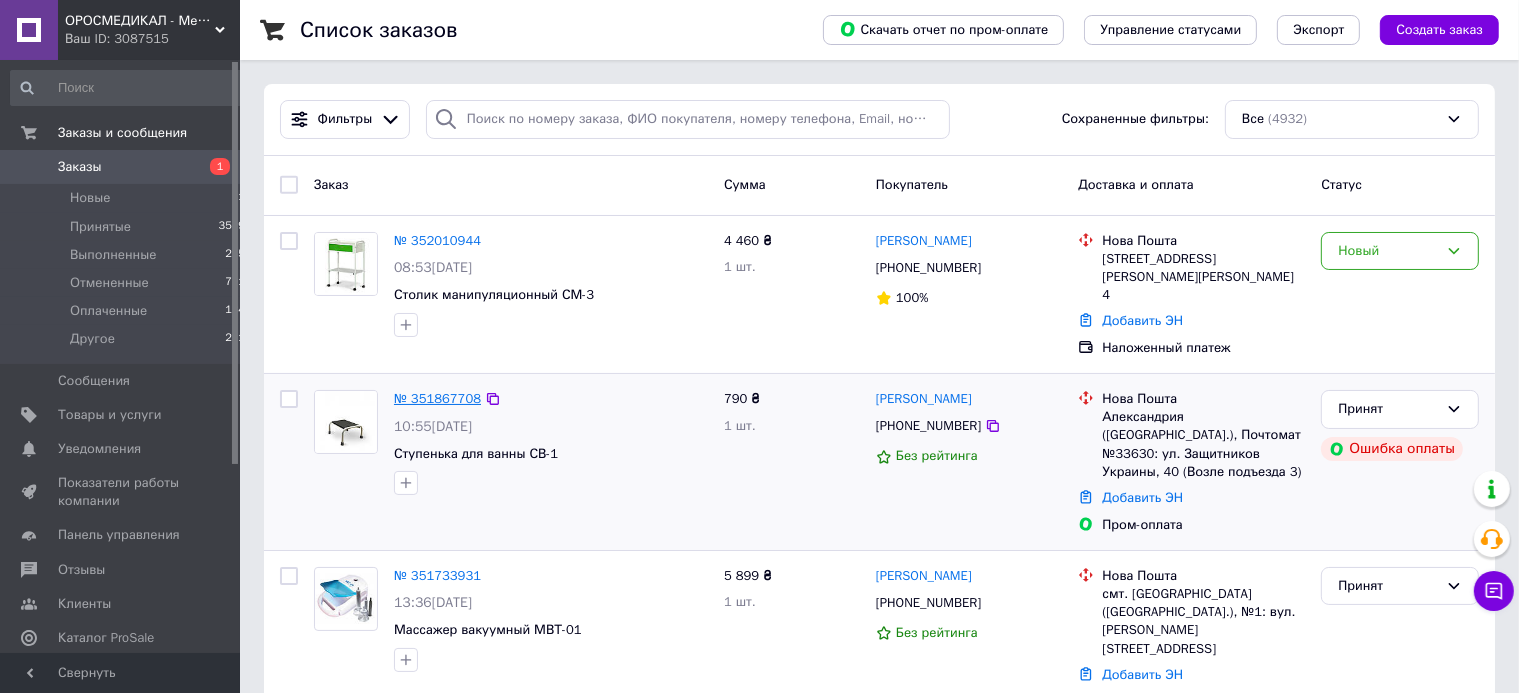 click on "№ 351867708" at bounding box center [437, 398] 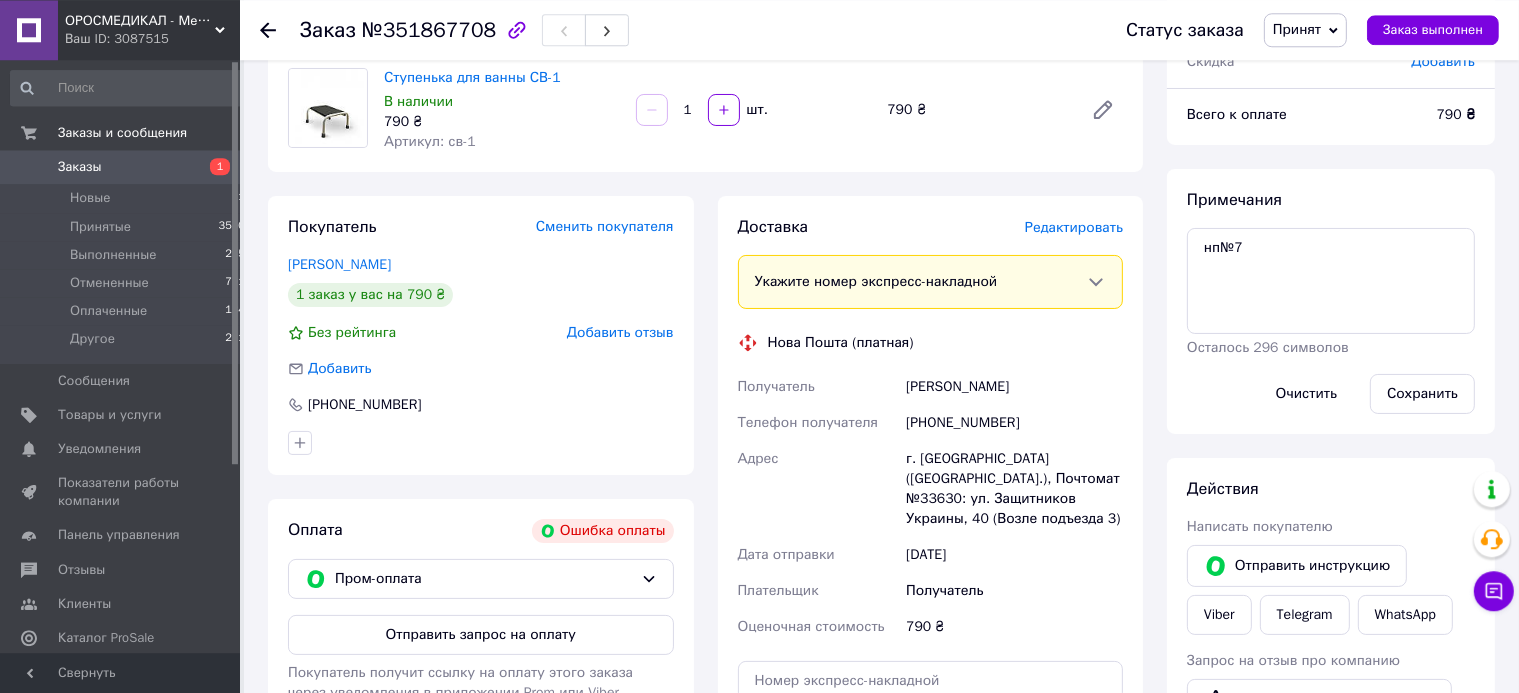 scroll, scrollTop: 211, scrollLeft: 0, axis: vertical 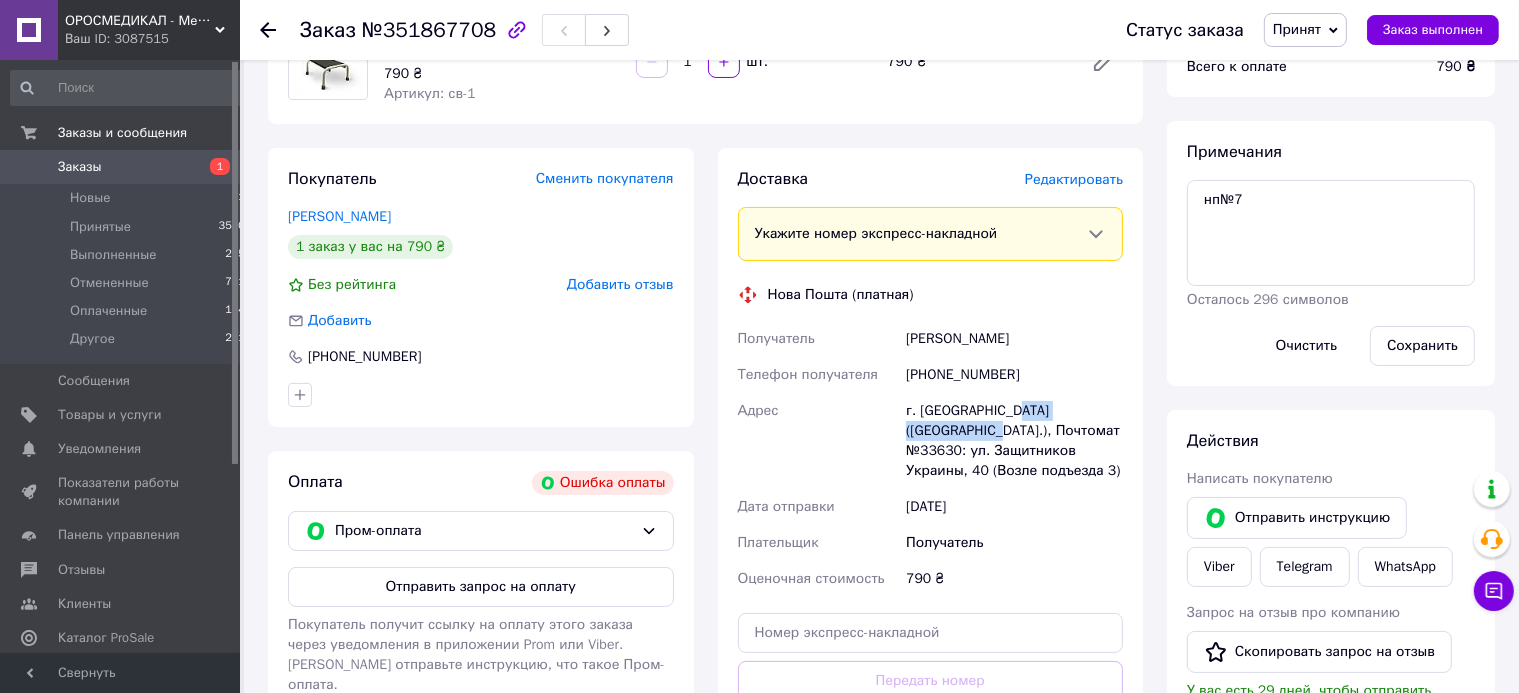 drag, startPoint x: 1012, startPoint y: 413, endPoint x: 930, endPoint y: 431, distance: 83.95237 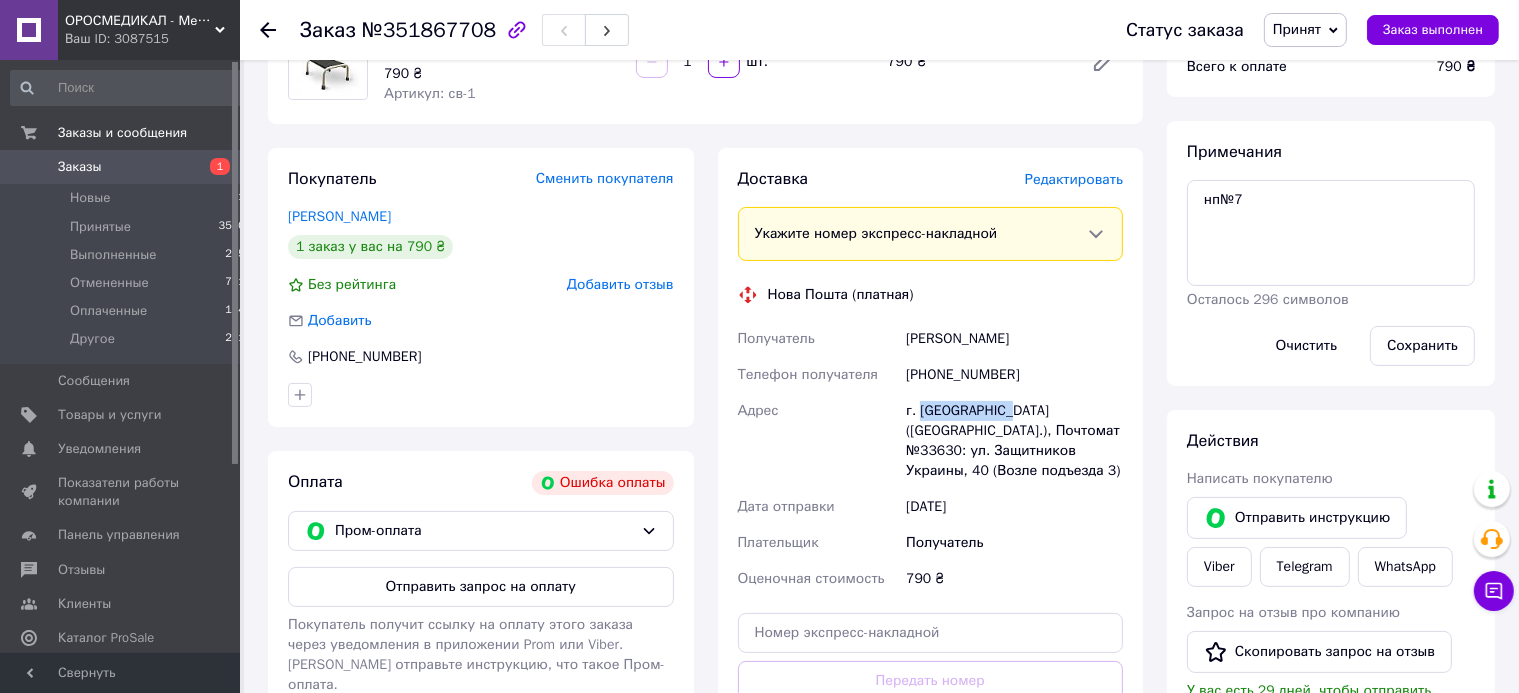 click on "г. [GEOGRAPHIC_DATA] ([GEOGRAPHIC_DATA].), Почтомат №33630: ул. Защитников Украины, 40 (Возле подъезда 3)" at bounding box center [1014, 441] 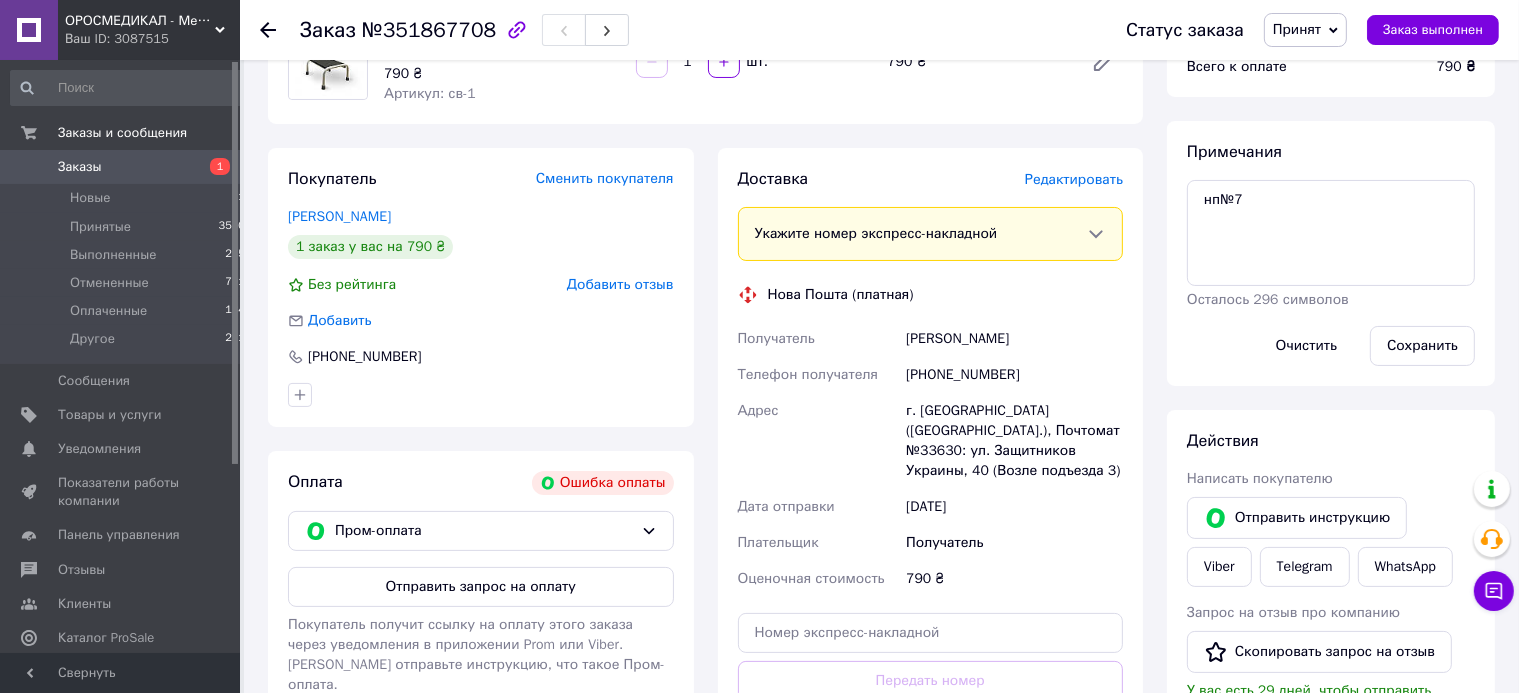 click on "[PERSON_NAME]" at bounding box center (1014, 339) 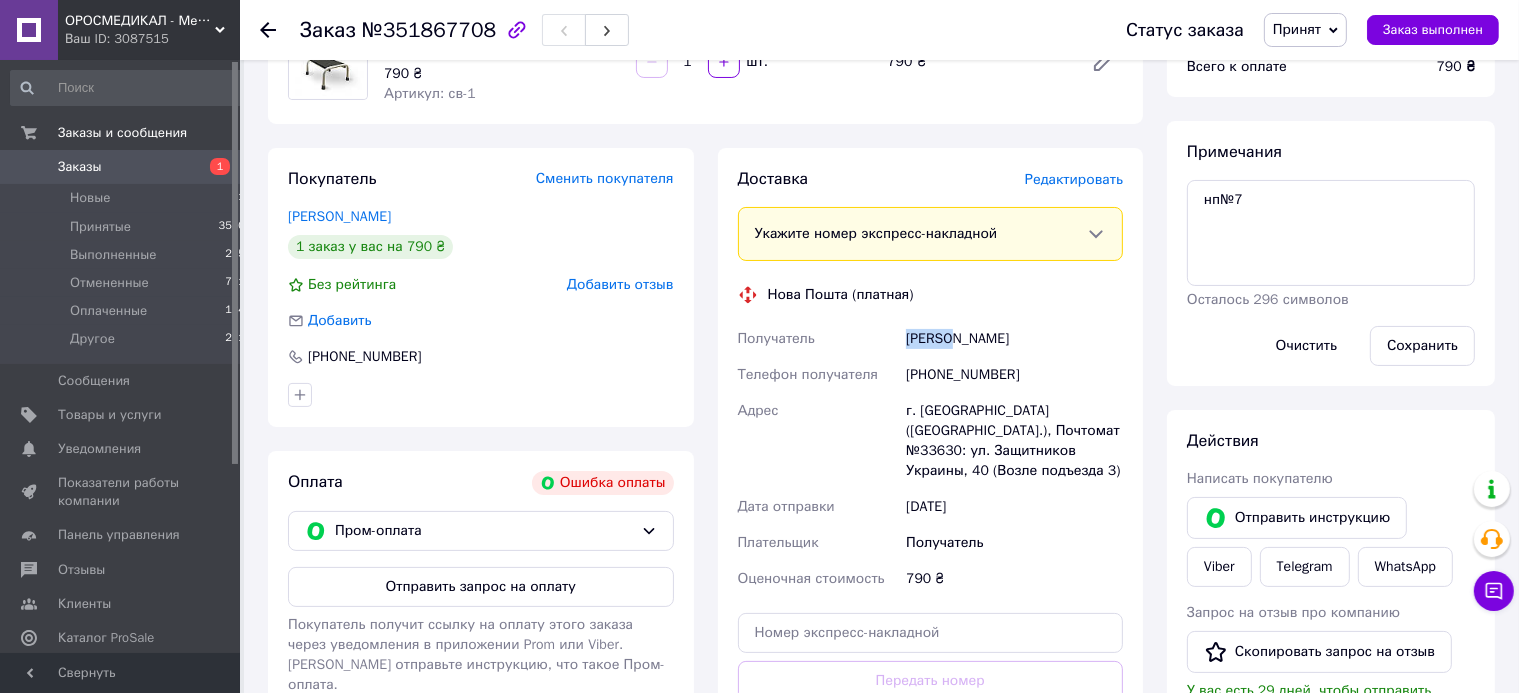 click on "[PERSON_NAME]" at bounding box center [1014, 339] 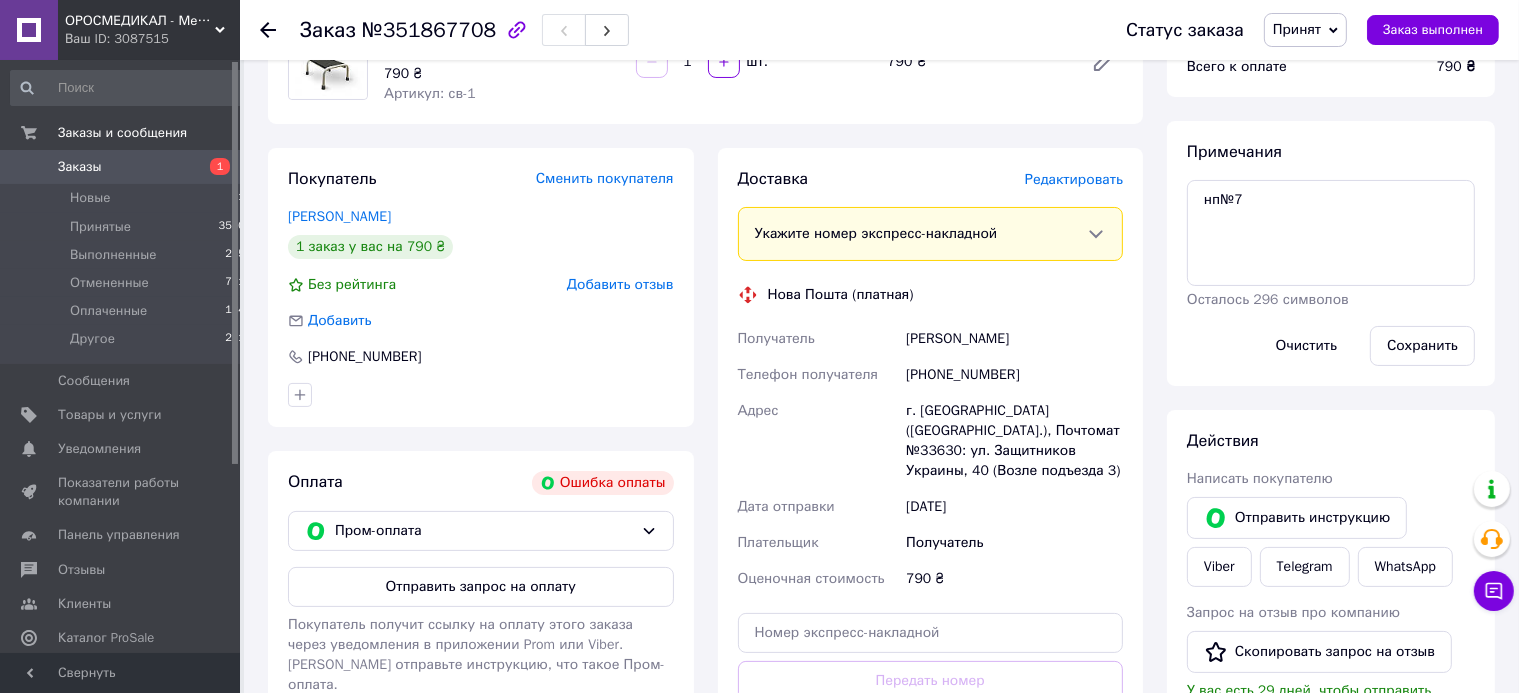click on "[PERSON_NAME]" at bounding box center (1014, 339) 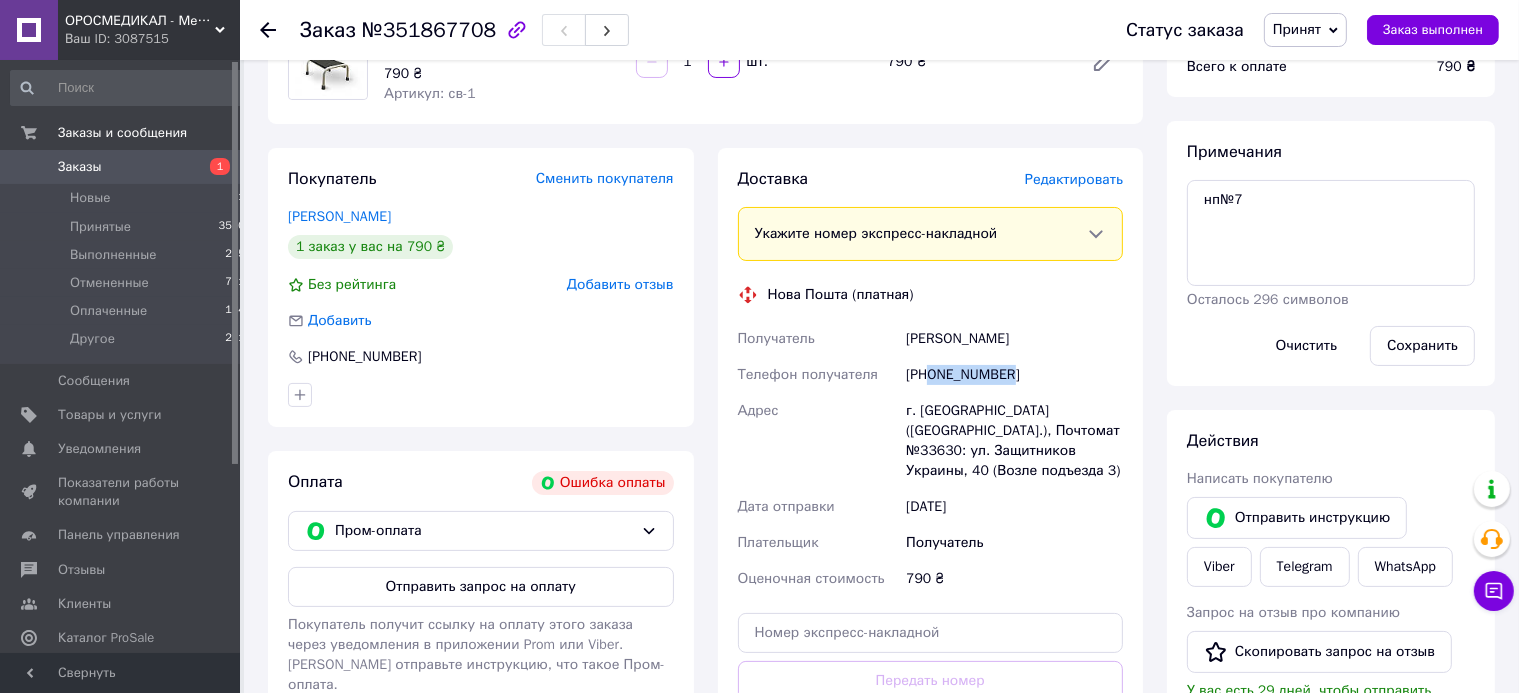 drag, startPoint x: 1030, startPoint y: 369, endPoint x: 927, endPoint y: 377, distance: 103.31021 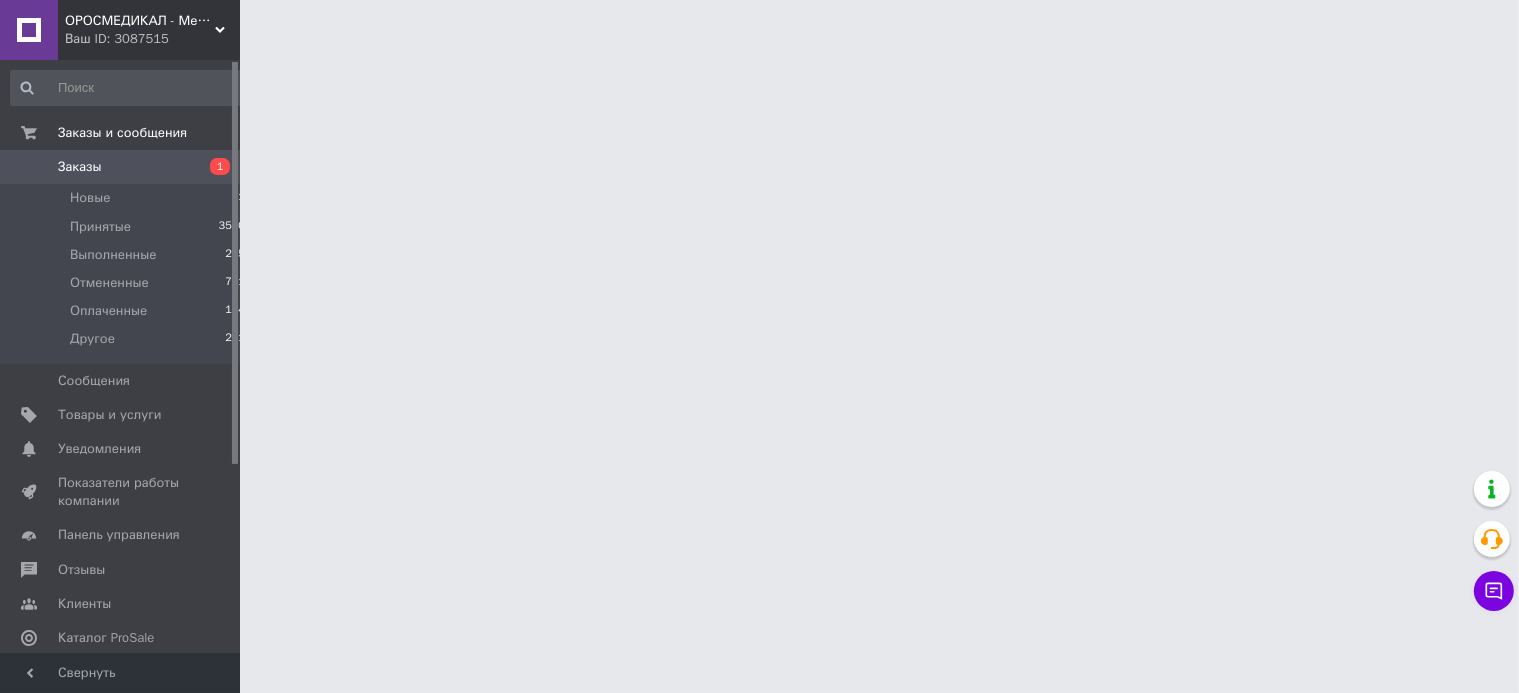 scroll, scrollTop: 0, scrollLeft: 0, axis: both 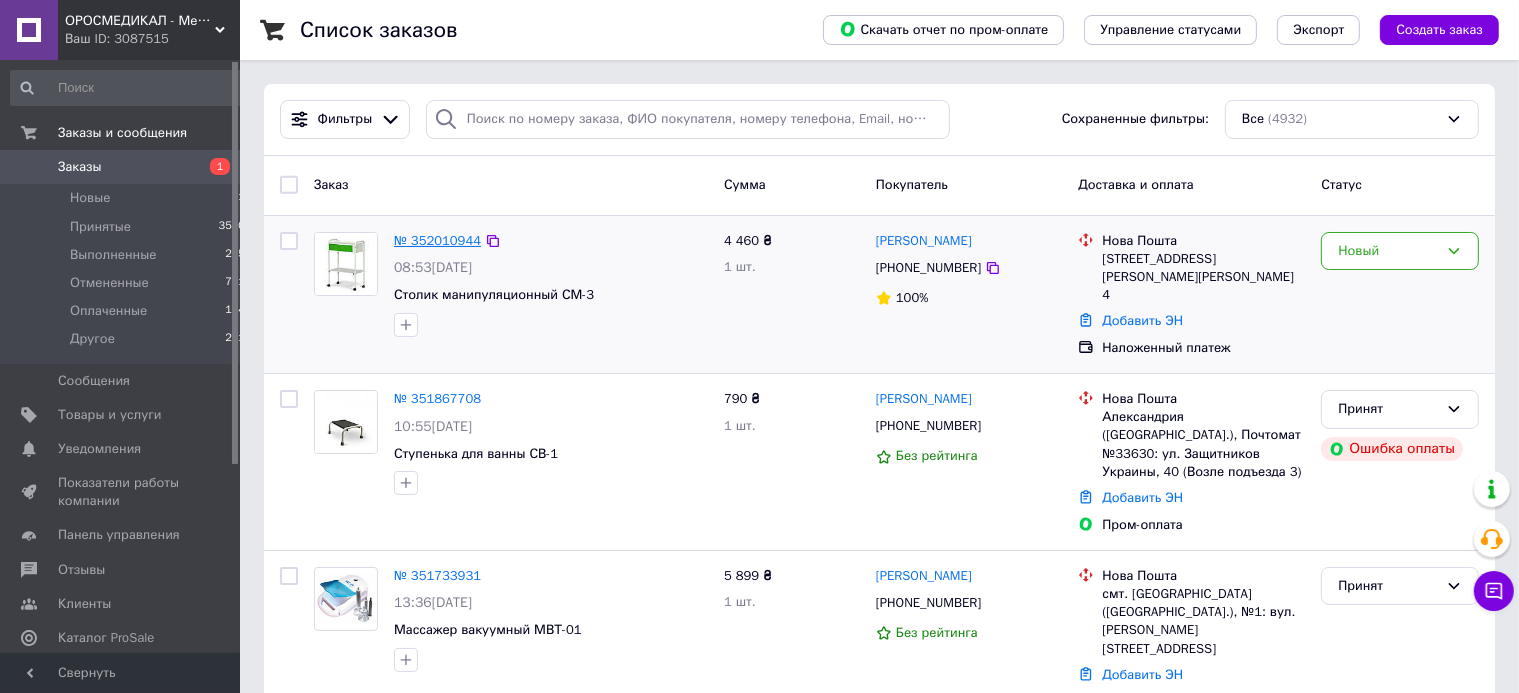 click on "№ 352010944" at bounding box center (437, 240) 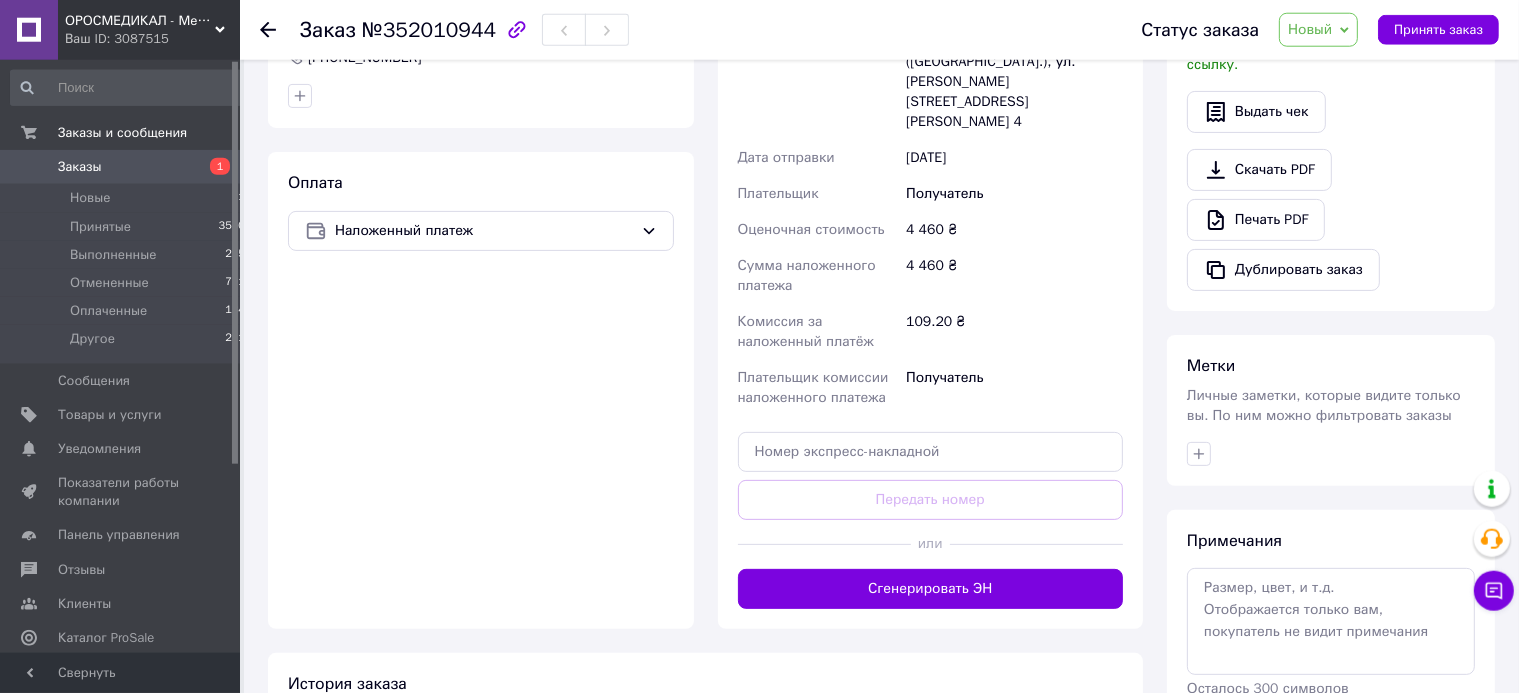 scroll, scrollTop: 621, scrollLeft: 0, axis: vertical 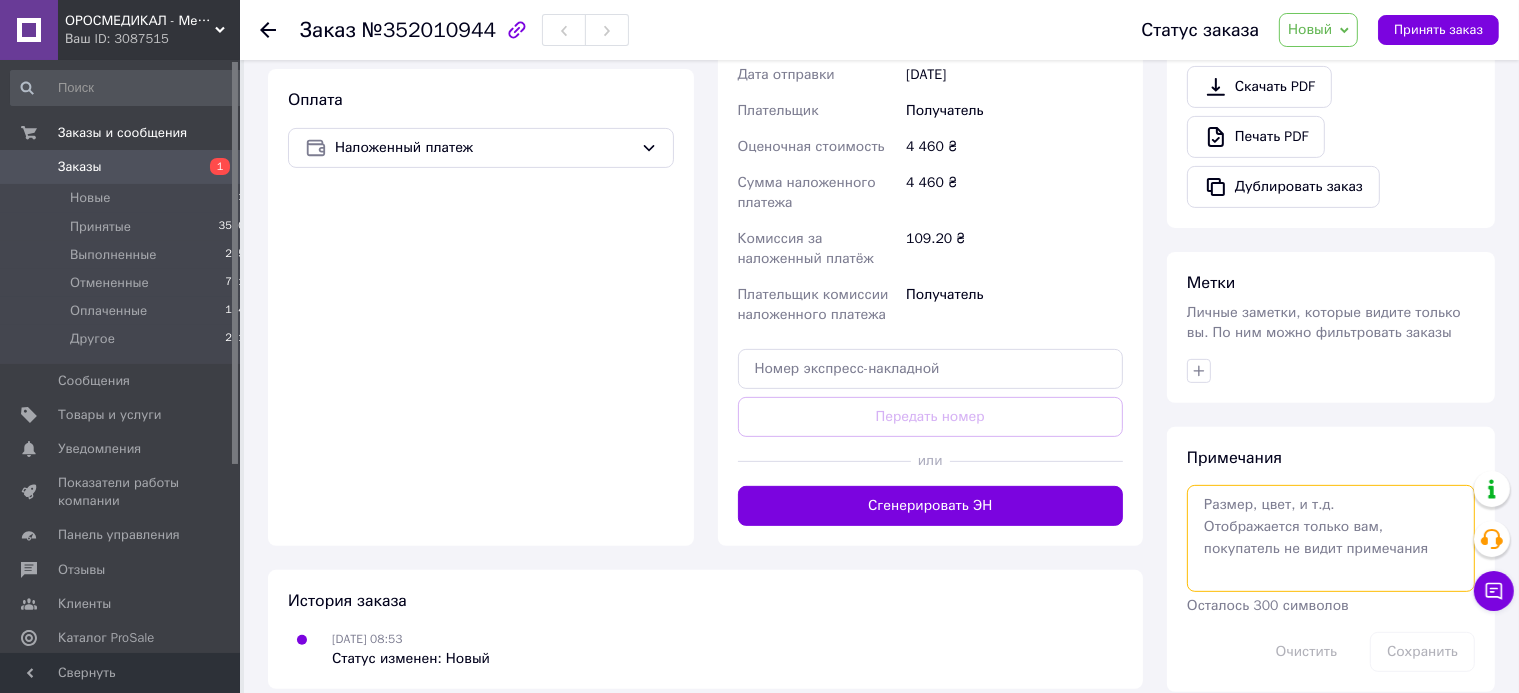 click at bounding box center (1331, 538) 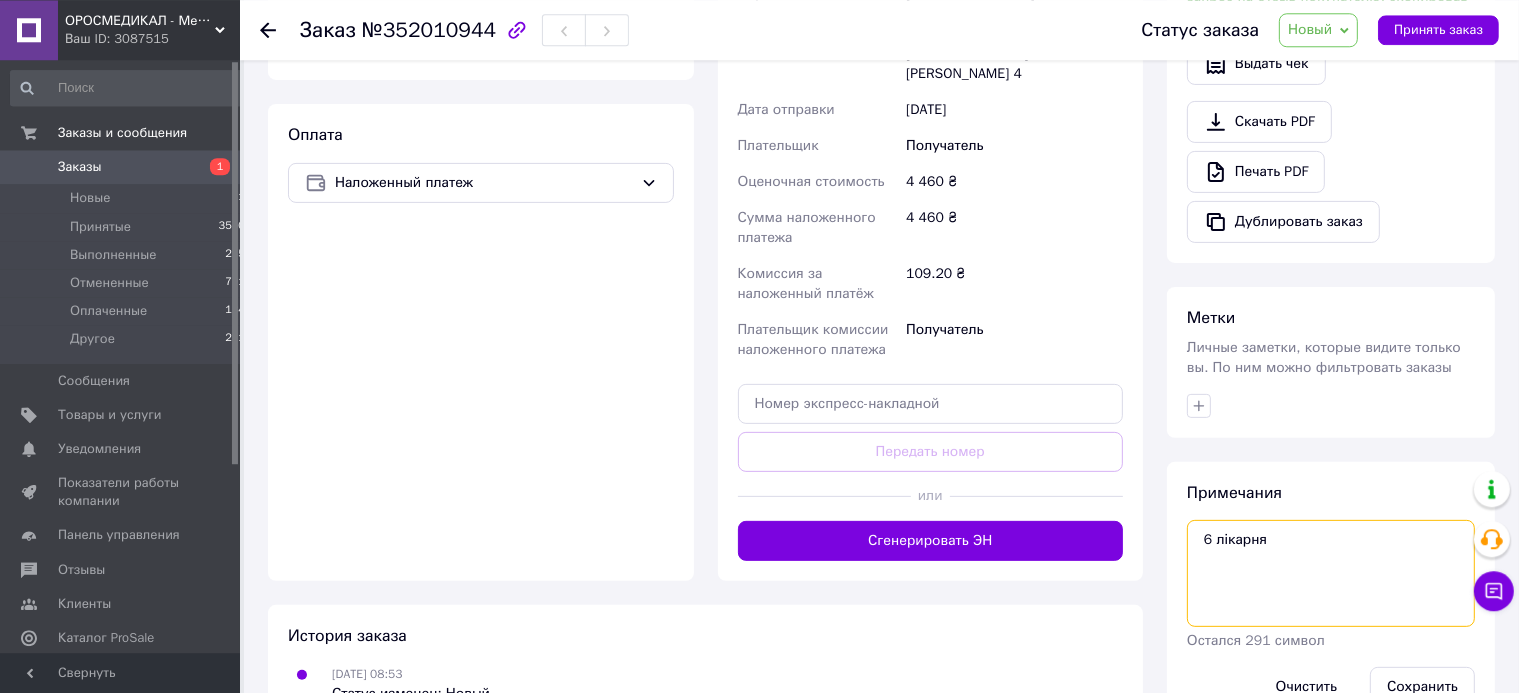 scroll, scrollTop: 621, scrollLeft: 0, axis: vertical 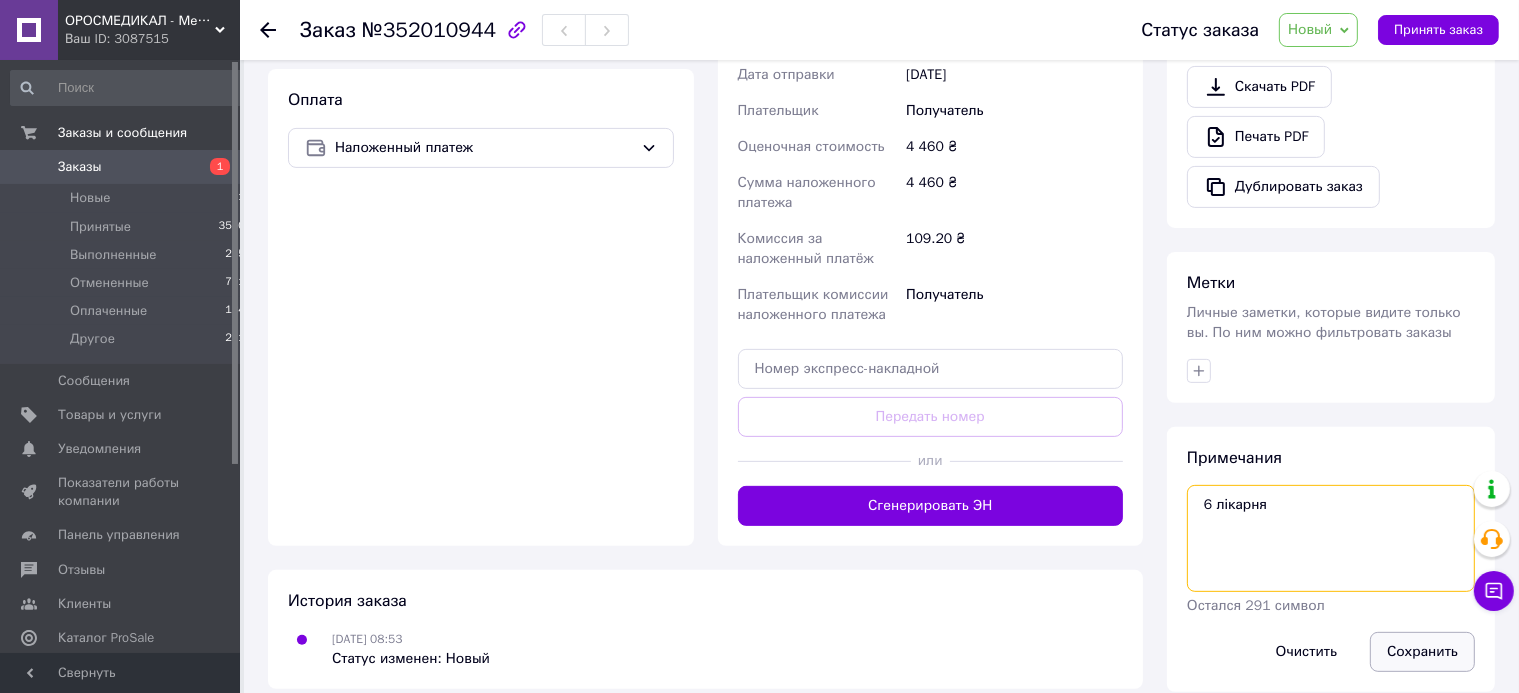 type on "6 лікарня" 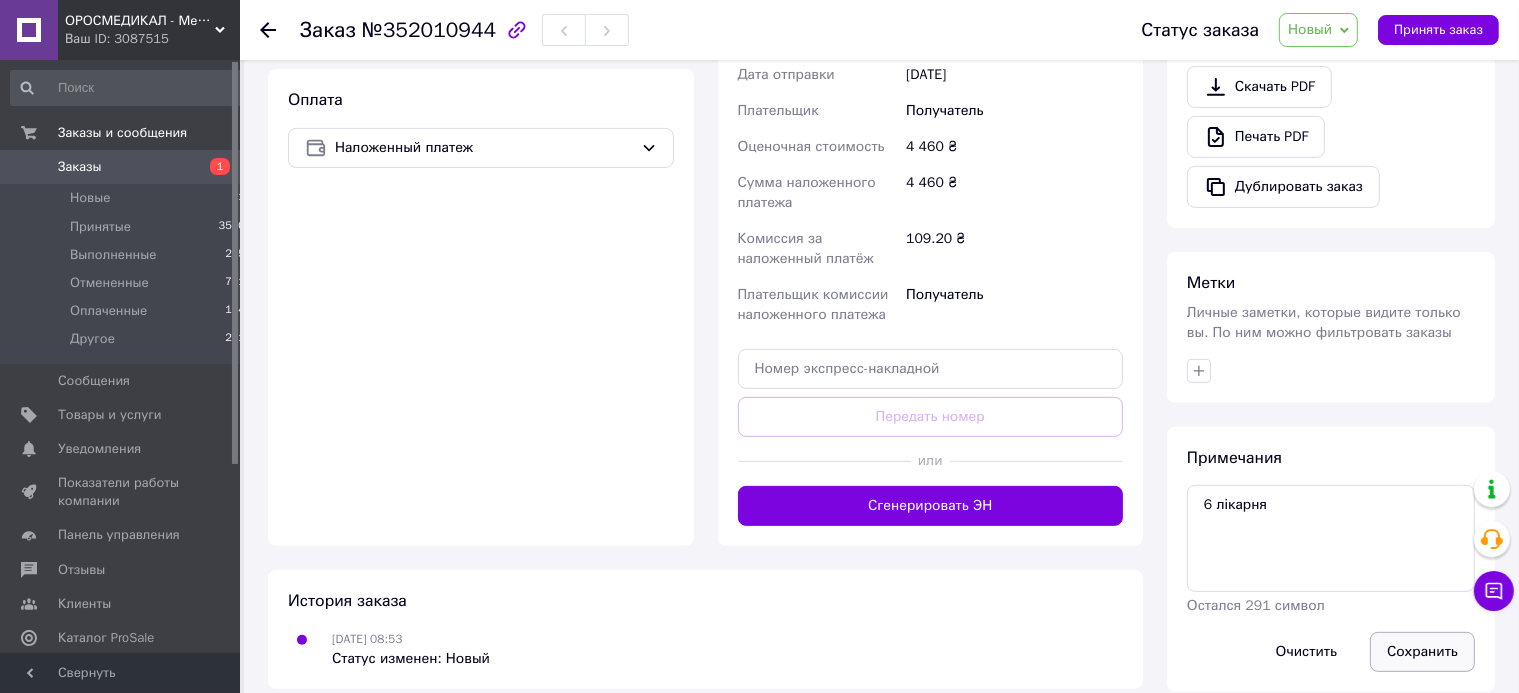 click on "Сохранить" at bounding box center [1422, 652] 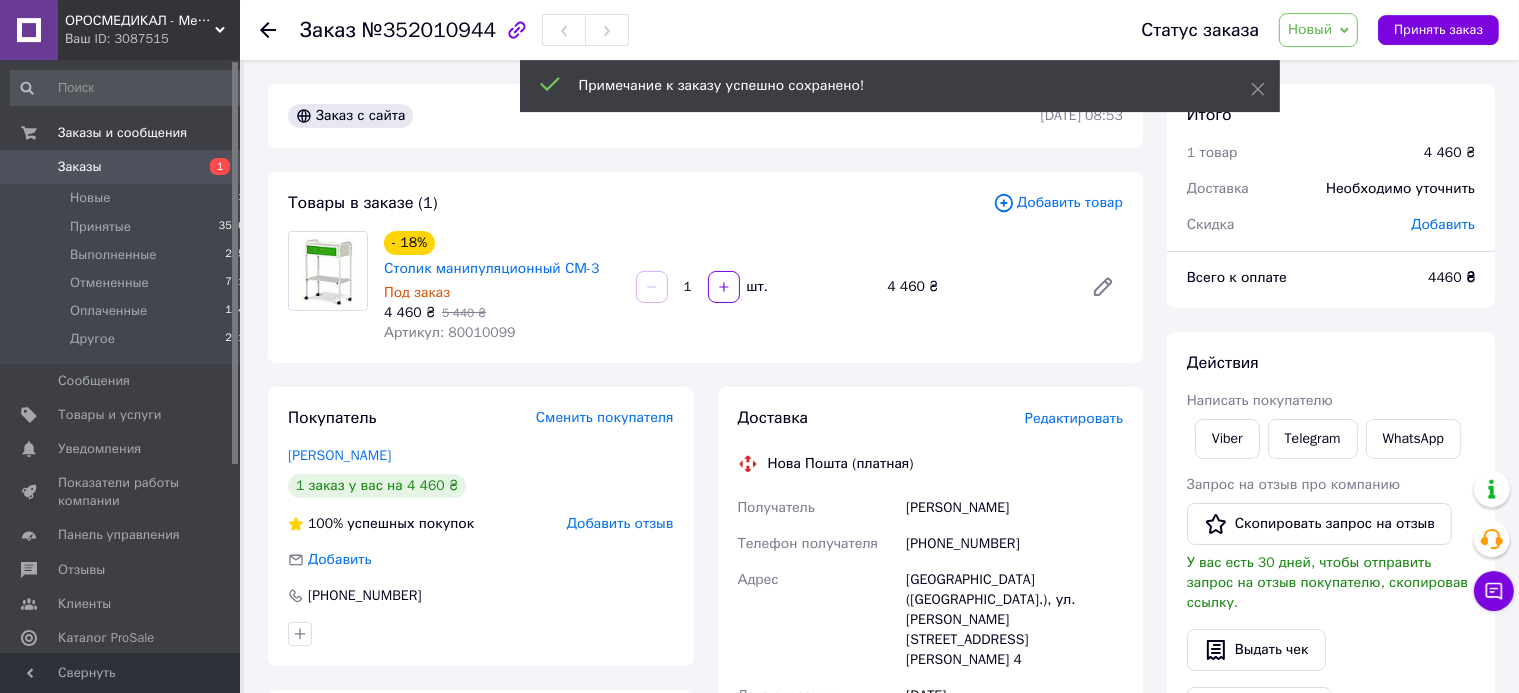 scroll, scrollTop: 0, scrollLeft: 0, axis: both 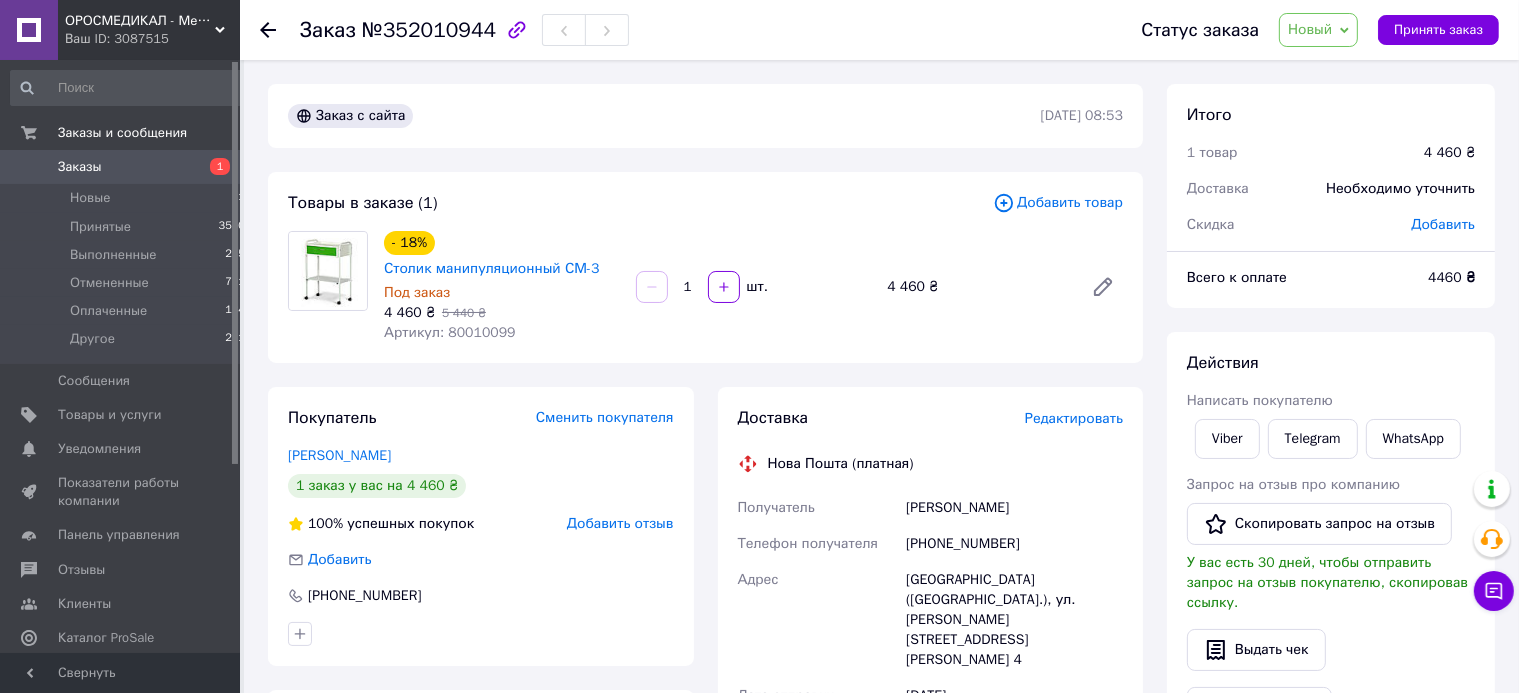 click on "Принять заказ" at bounding box center [1438, 30] 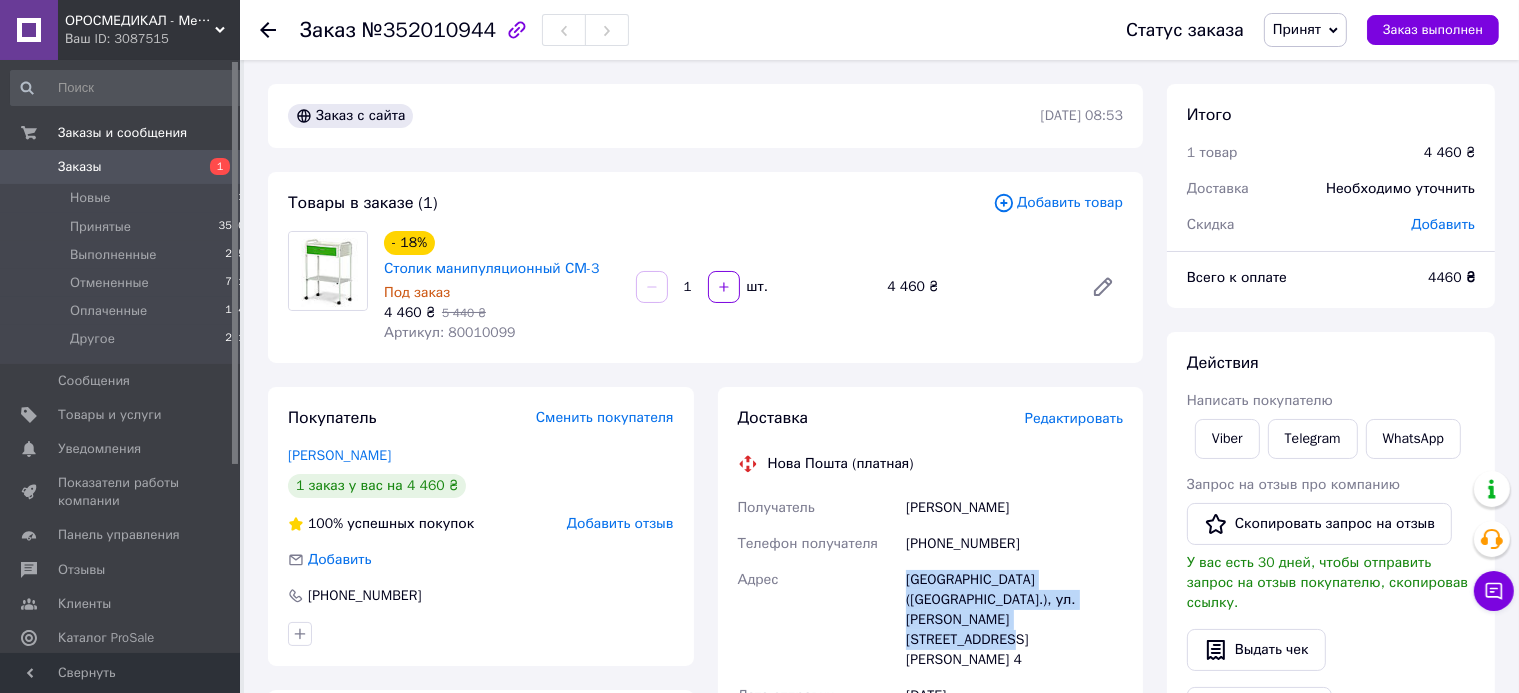 drag, startPoint x: 1032, startPoint y: 621, endPoint x: 901, endPoint y: 581, distance: 136.9708 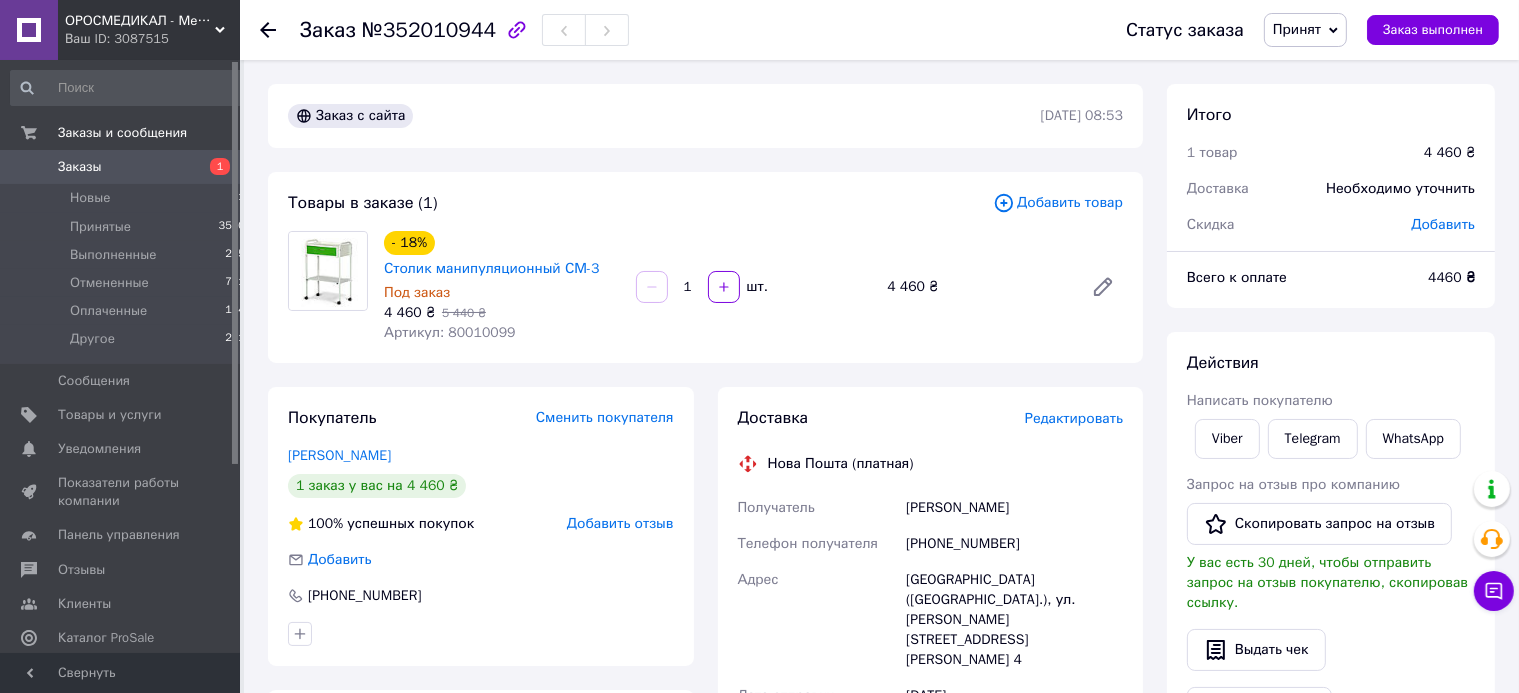 click on "[PERSON_NAME]" at bounding box center (1014, 508) 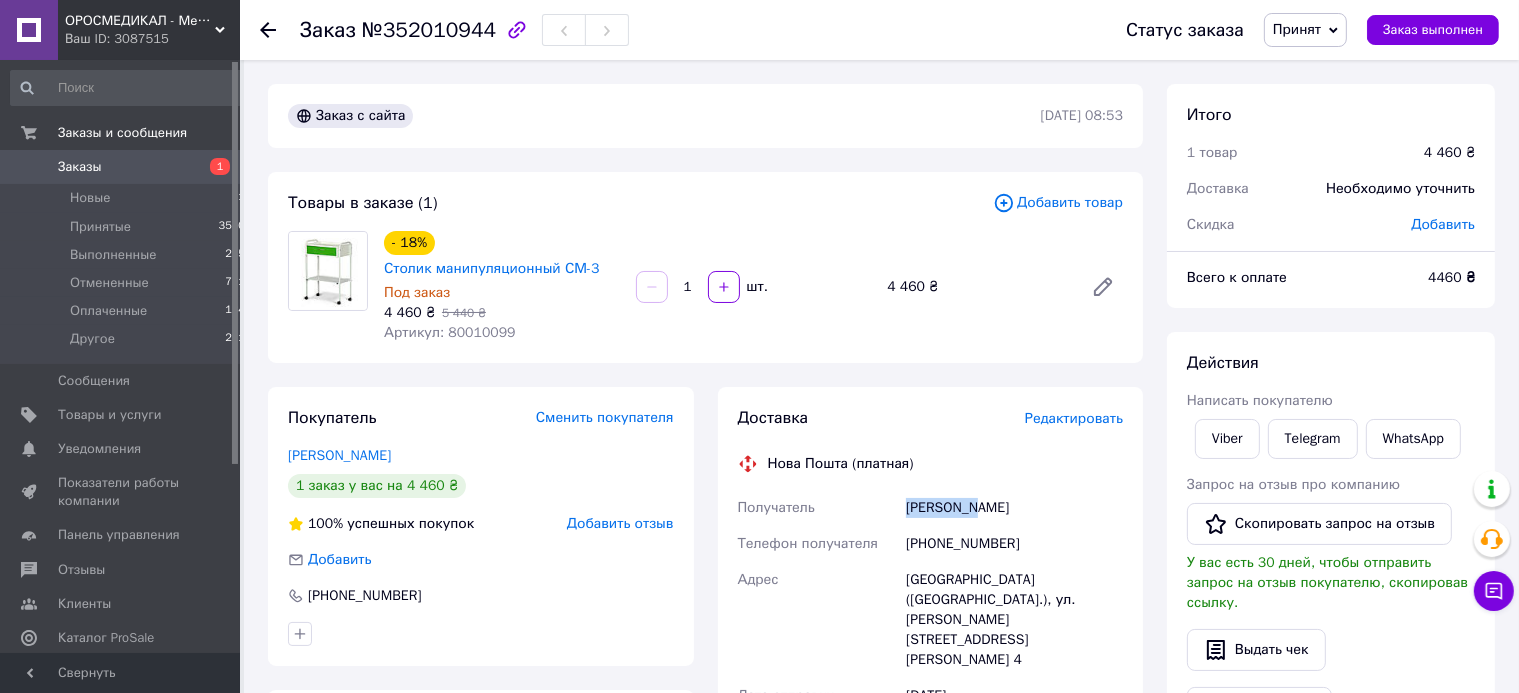 click on "[PERSON_NAME]" at bounding box center (1014, 508) 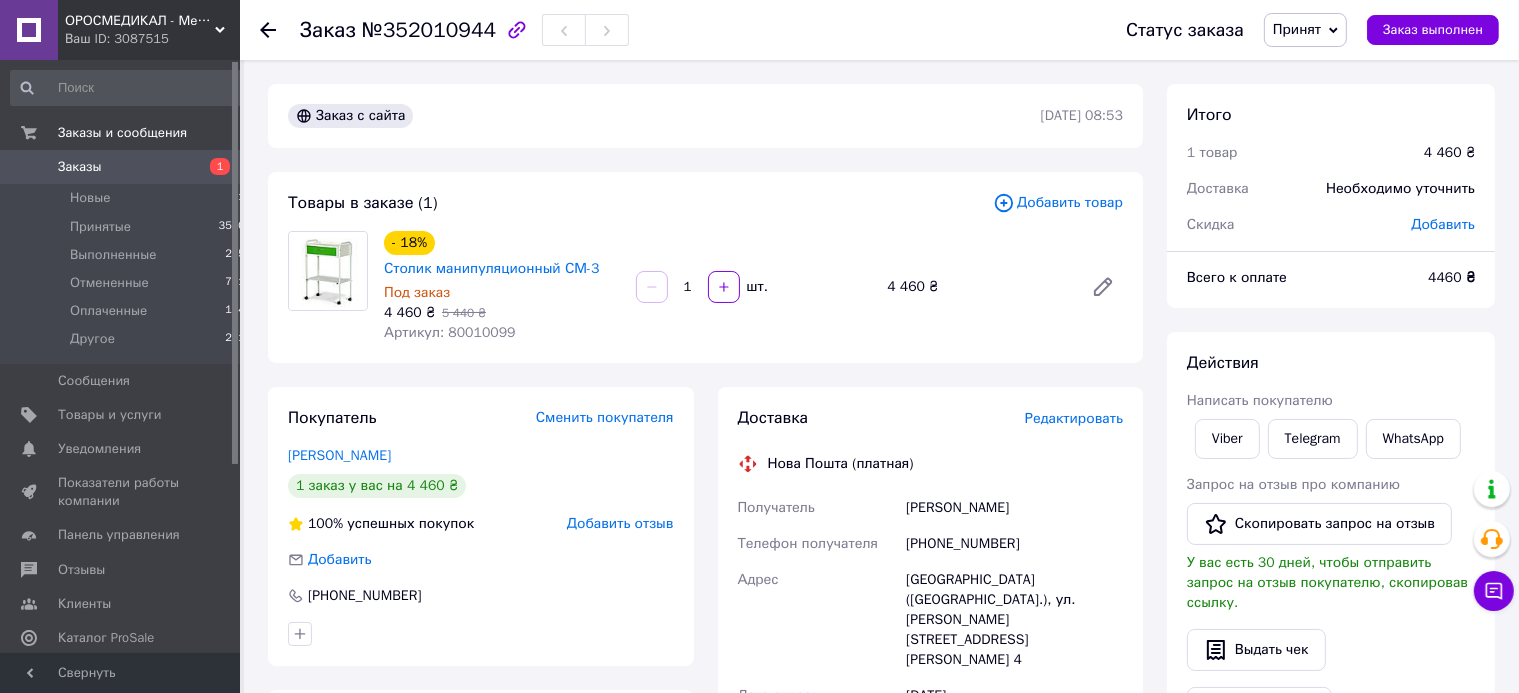 click on "[PERSON_NAME]" at bounding box center (1014, 508) 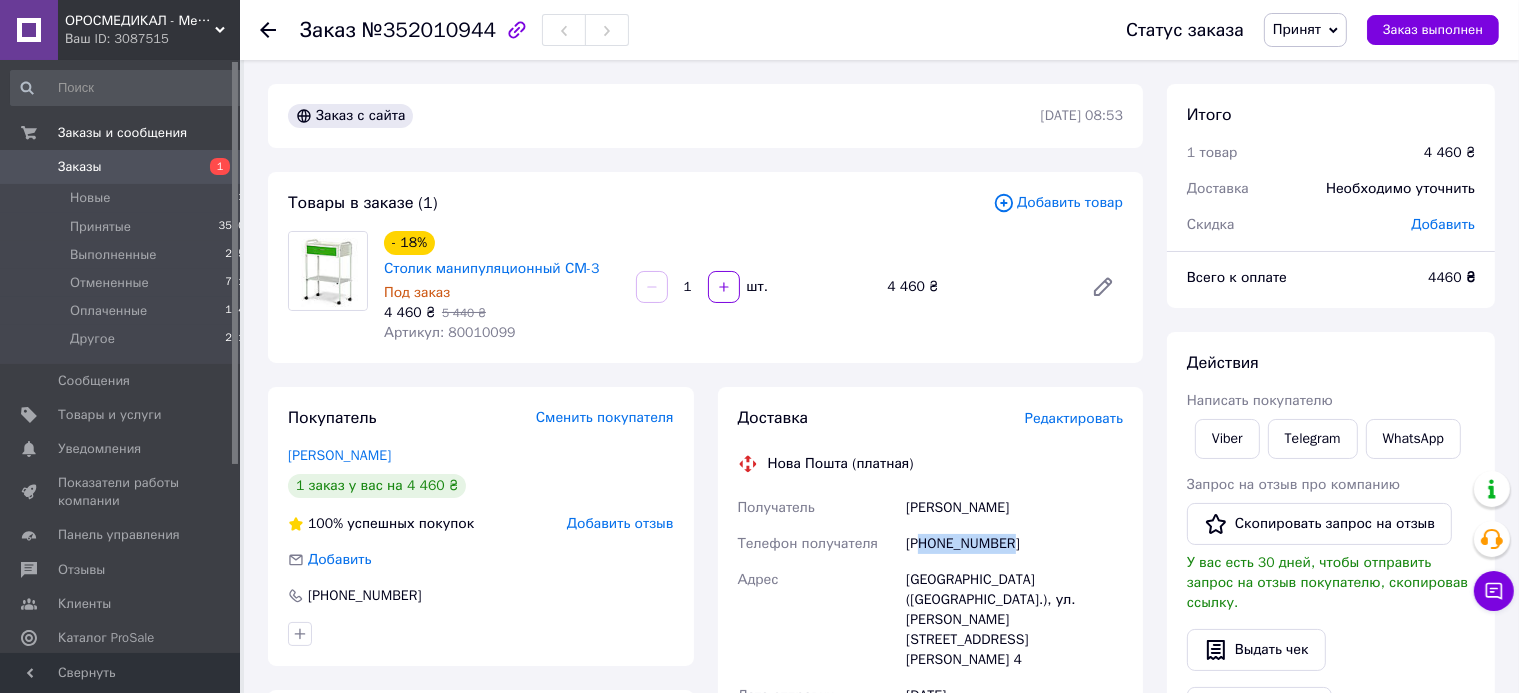 drag, startPoint x: 1018, startPoint y: 539, endPoint x: 926, endPoint y: 550, distance: 92.65527 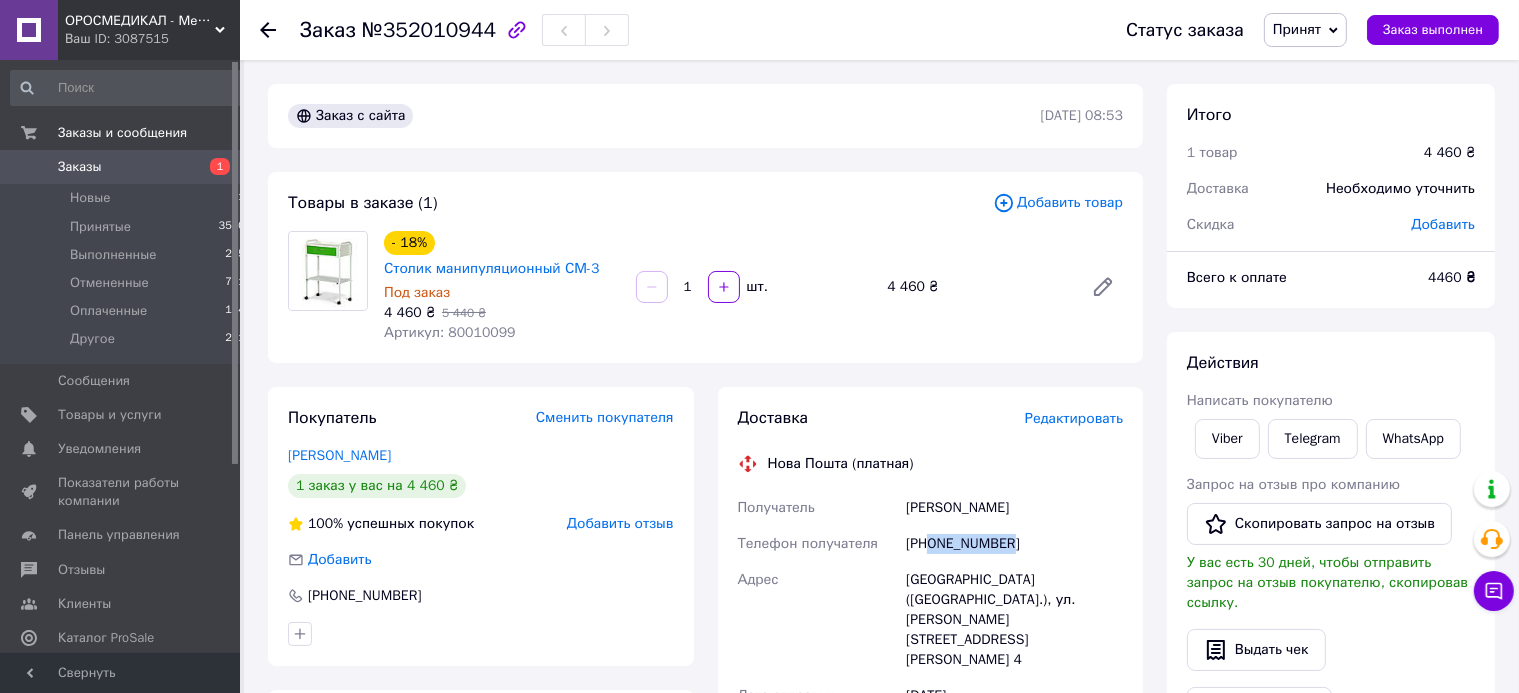 copy on "0962952749" 